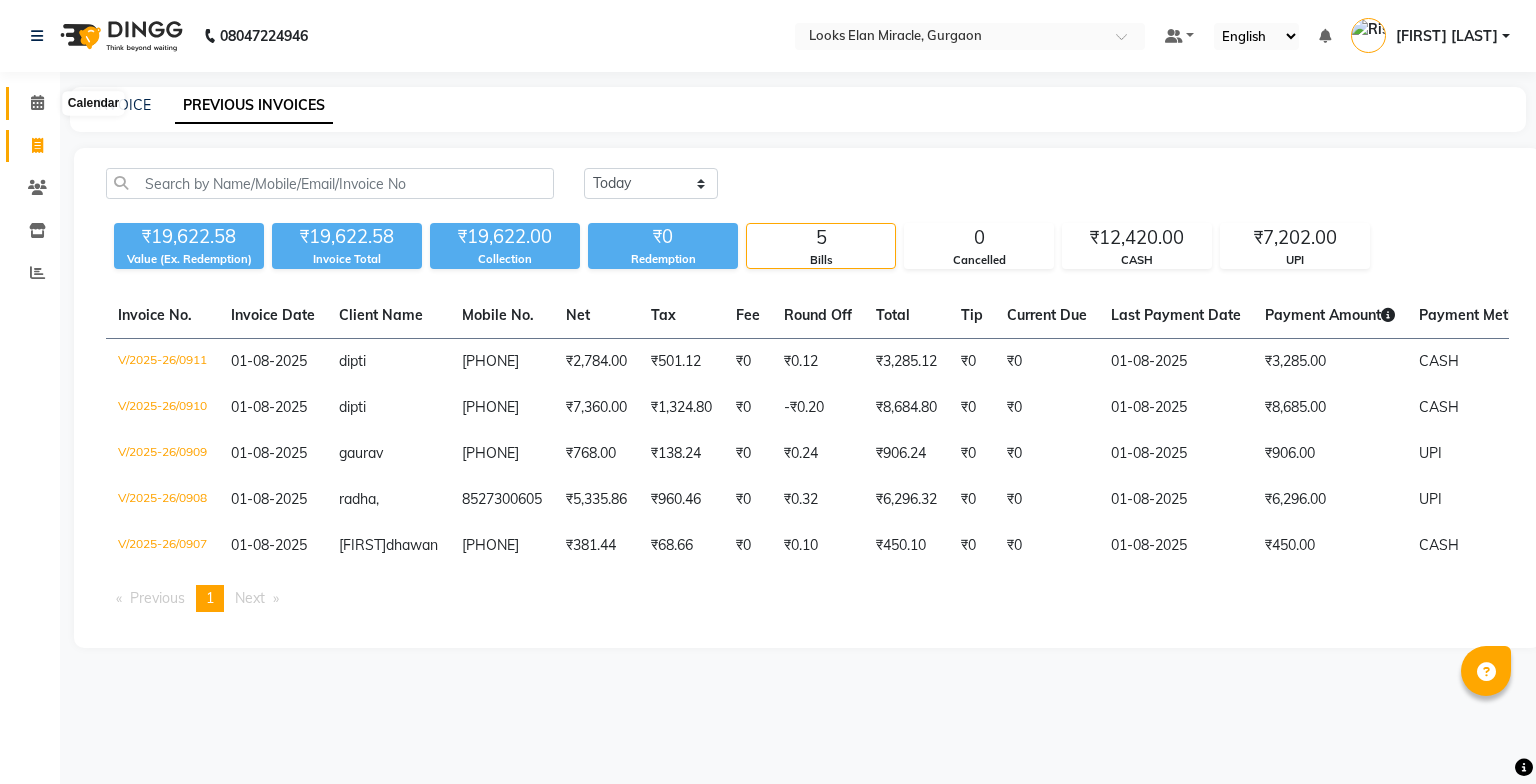scroll, scrollTop: 0, scrollLeft: 0, axis: both 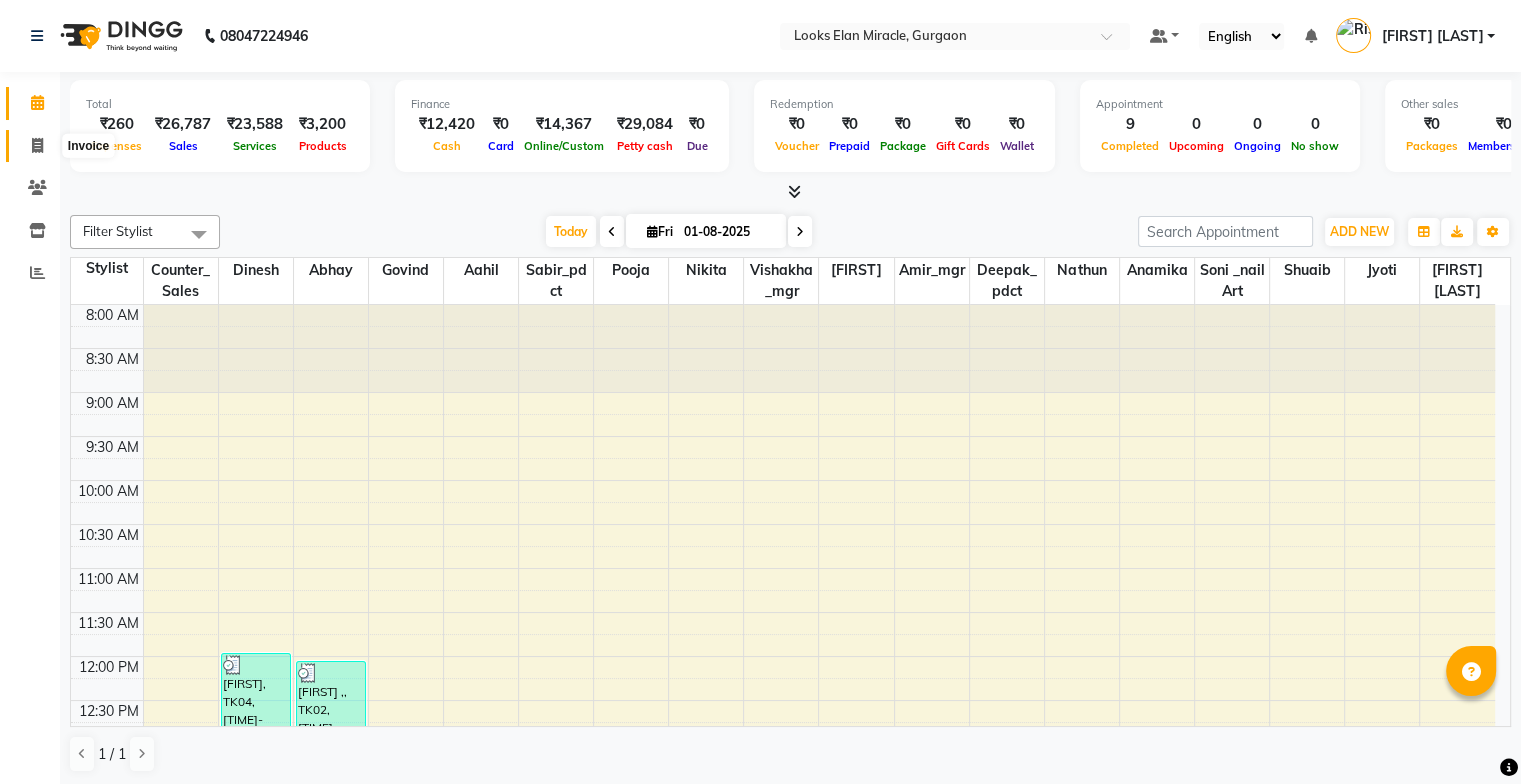 click 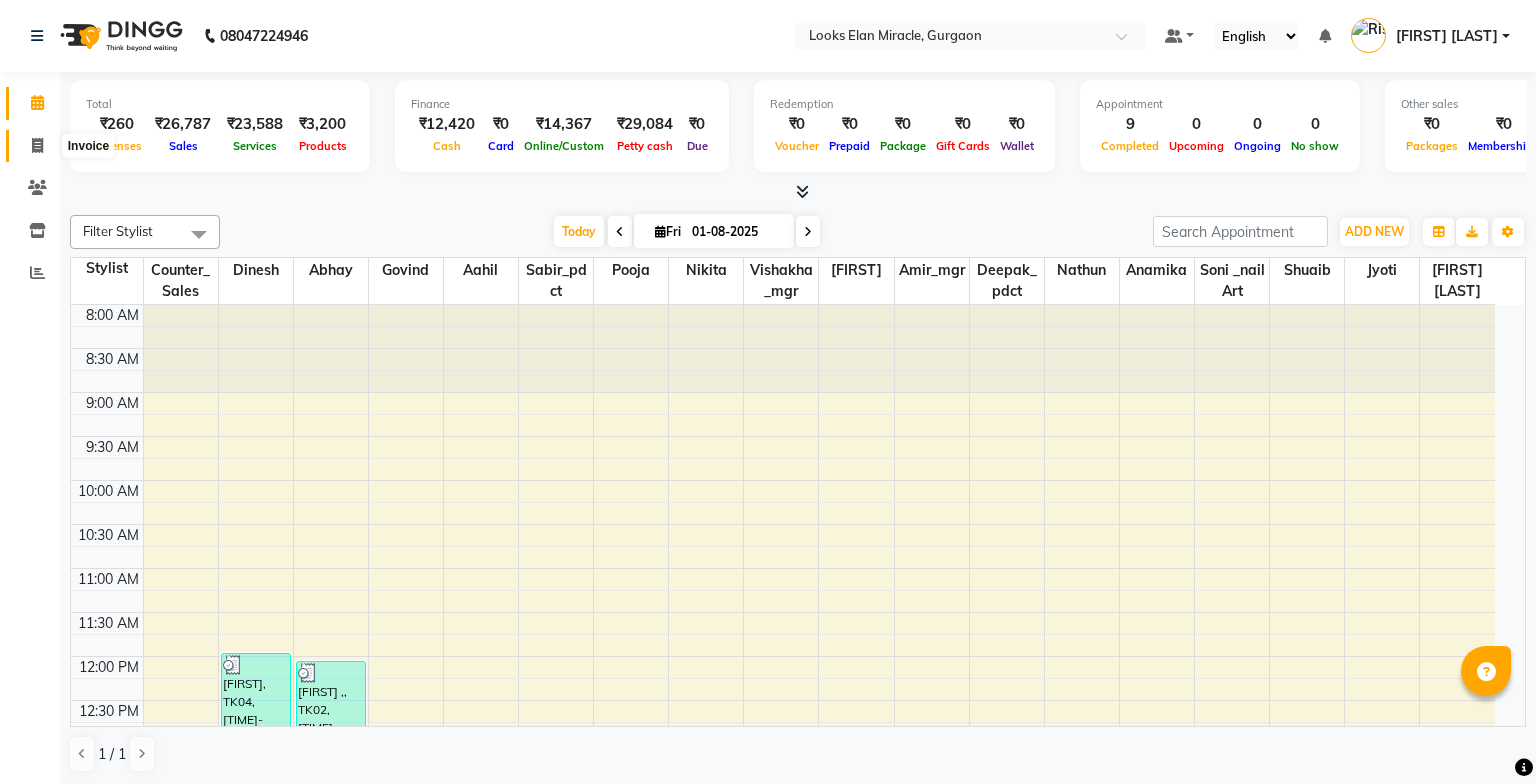 select on "8452" 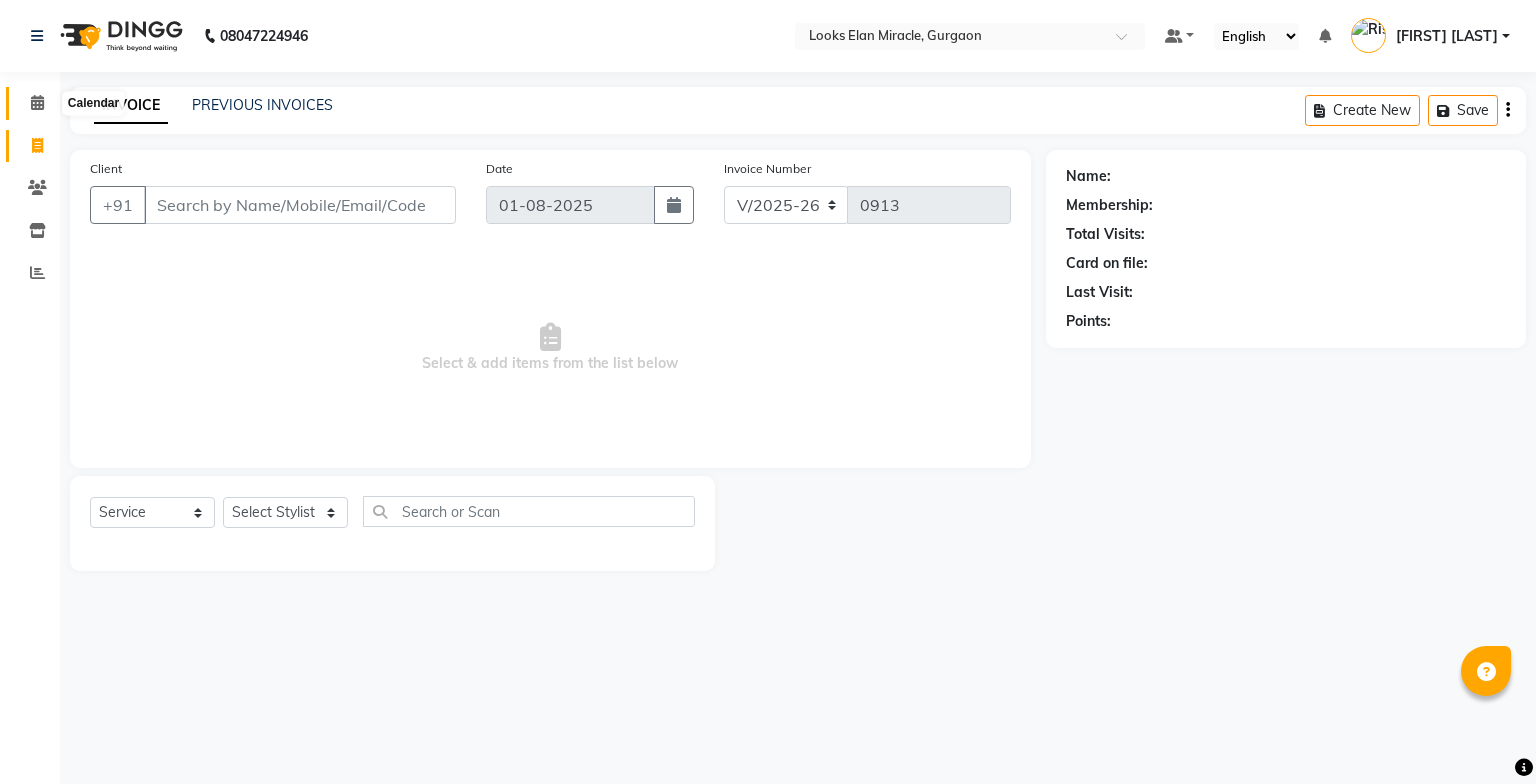 click 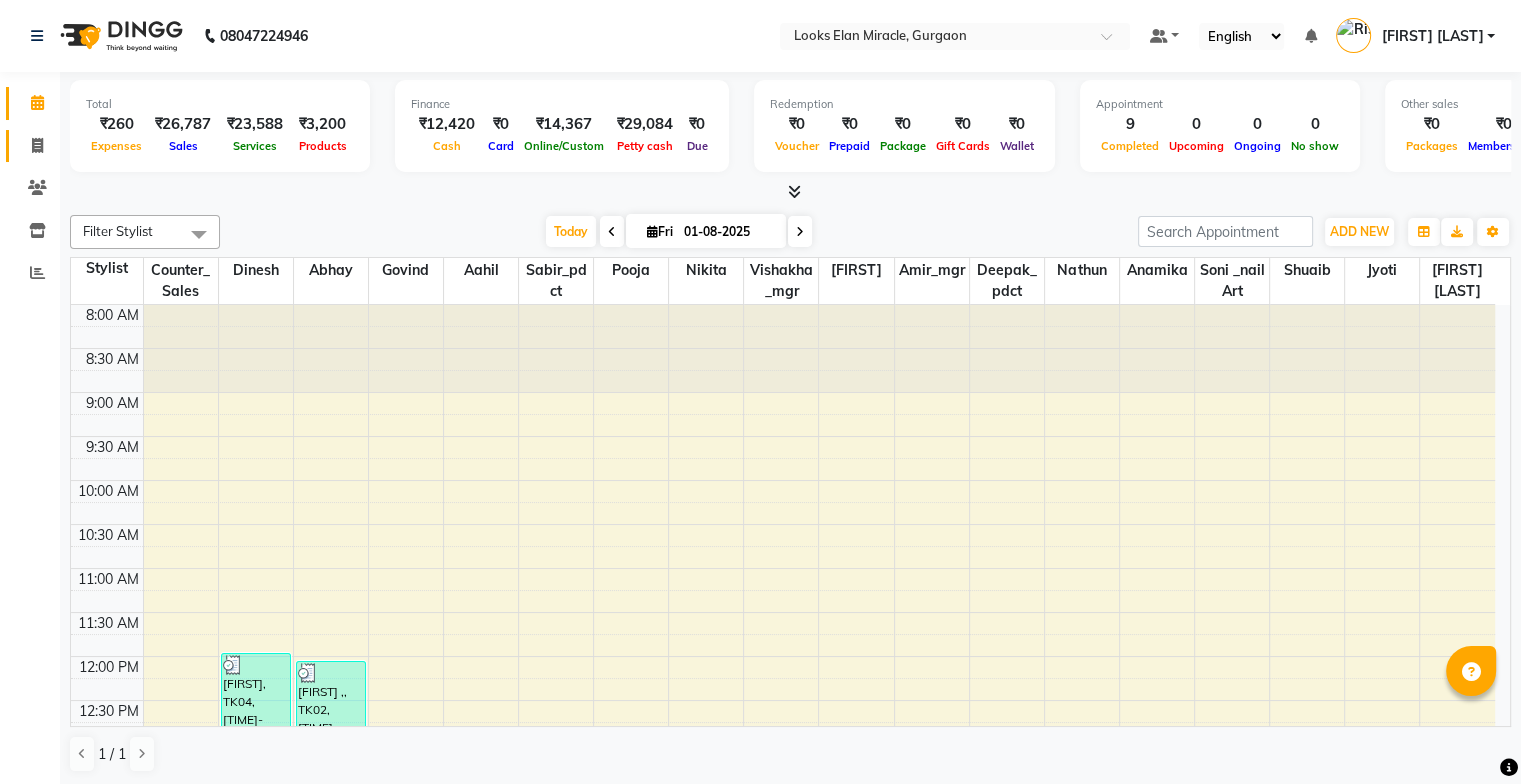 click 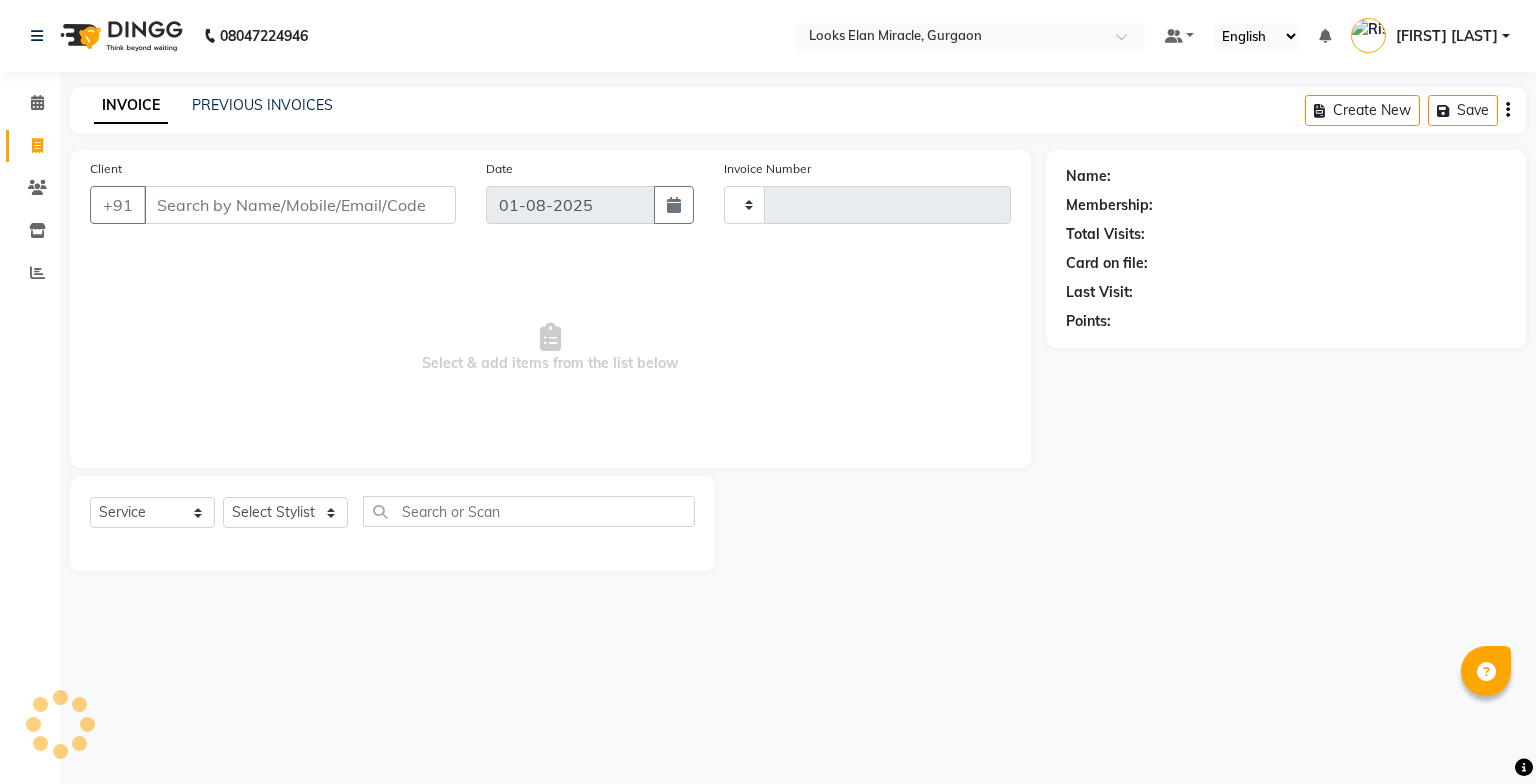 type on "0913" 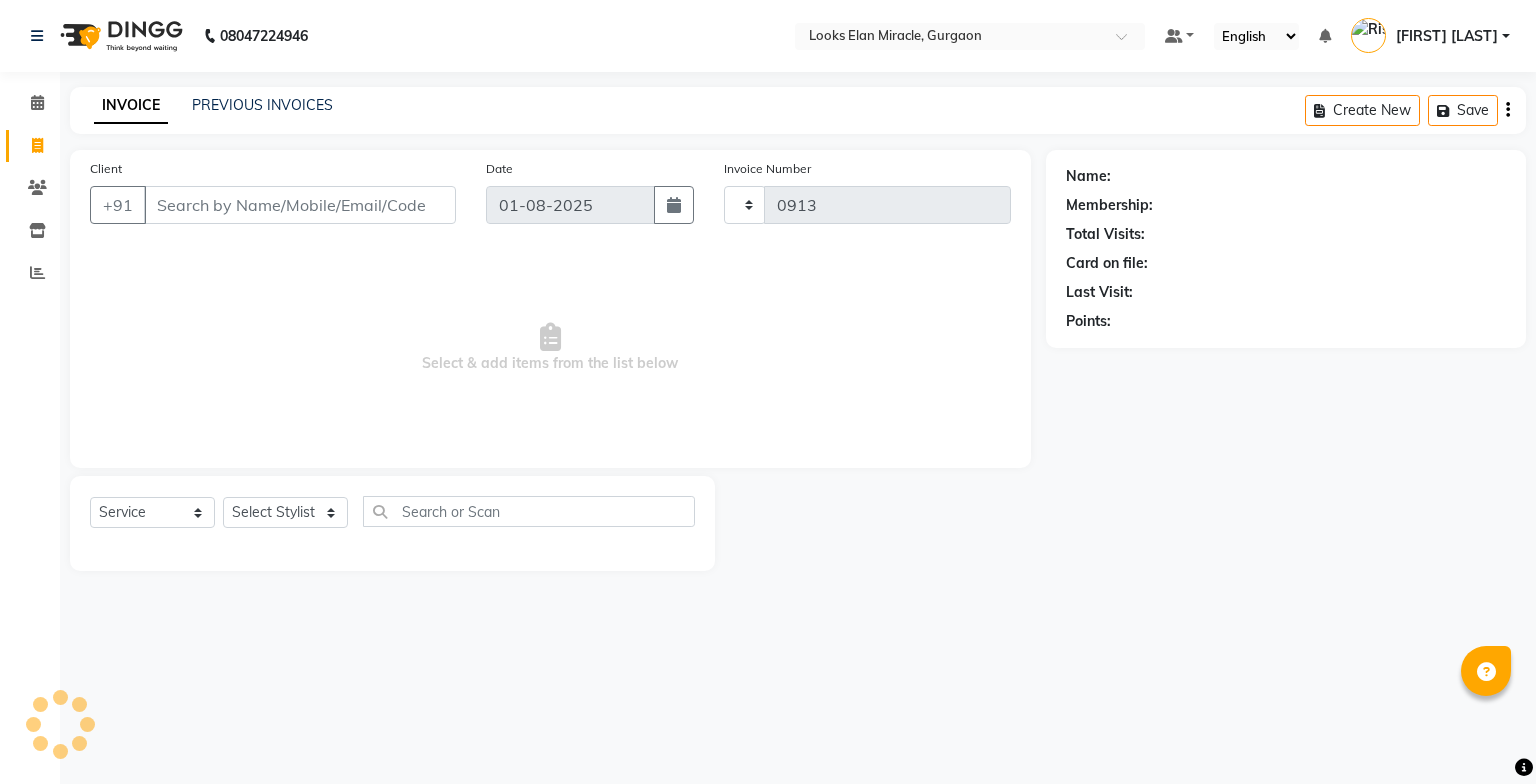 select on "8452" 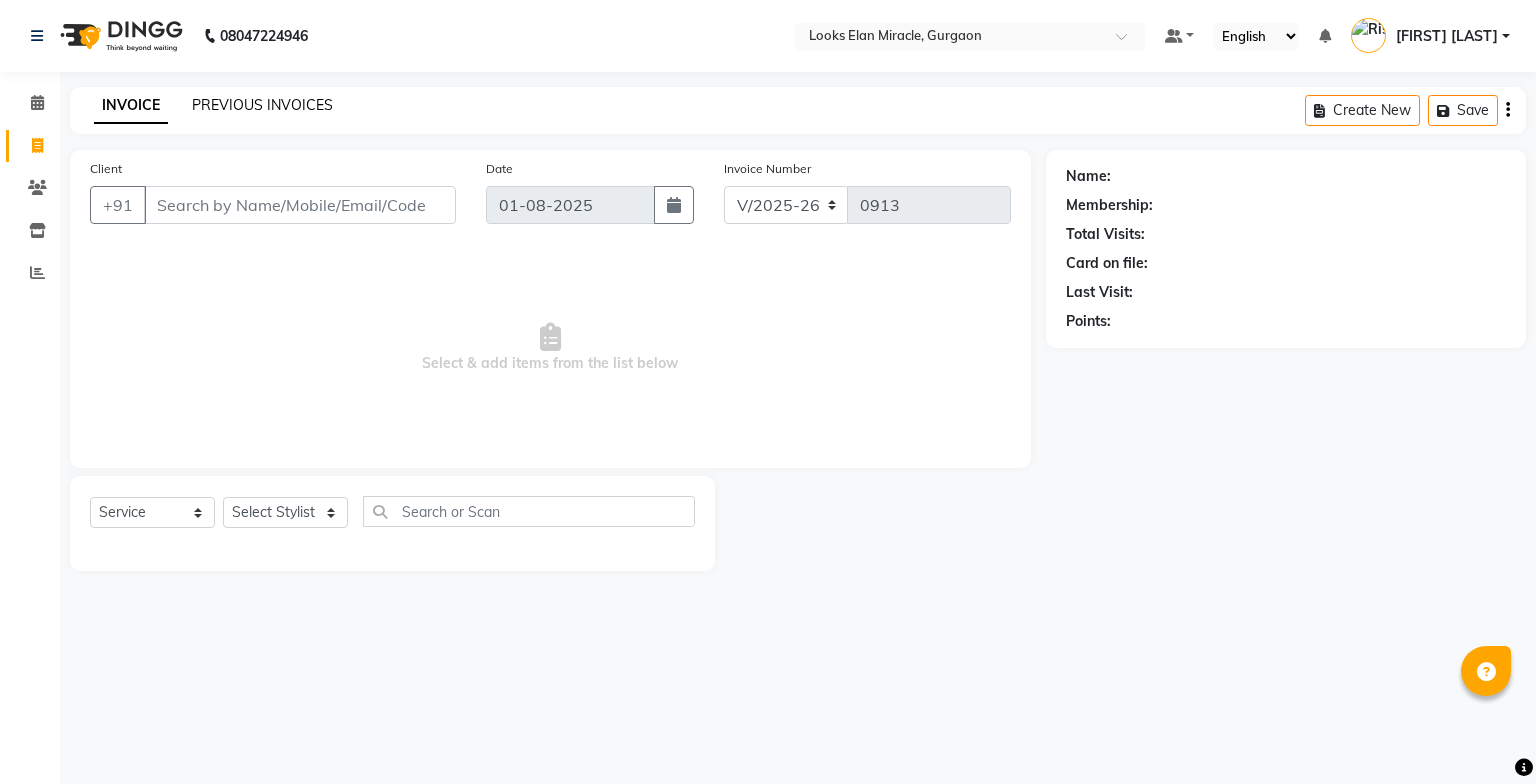 click on "PREVIOUS INVOICES" 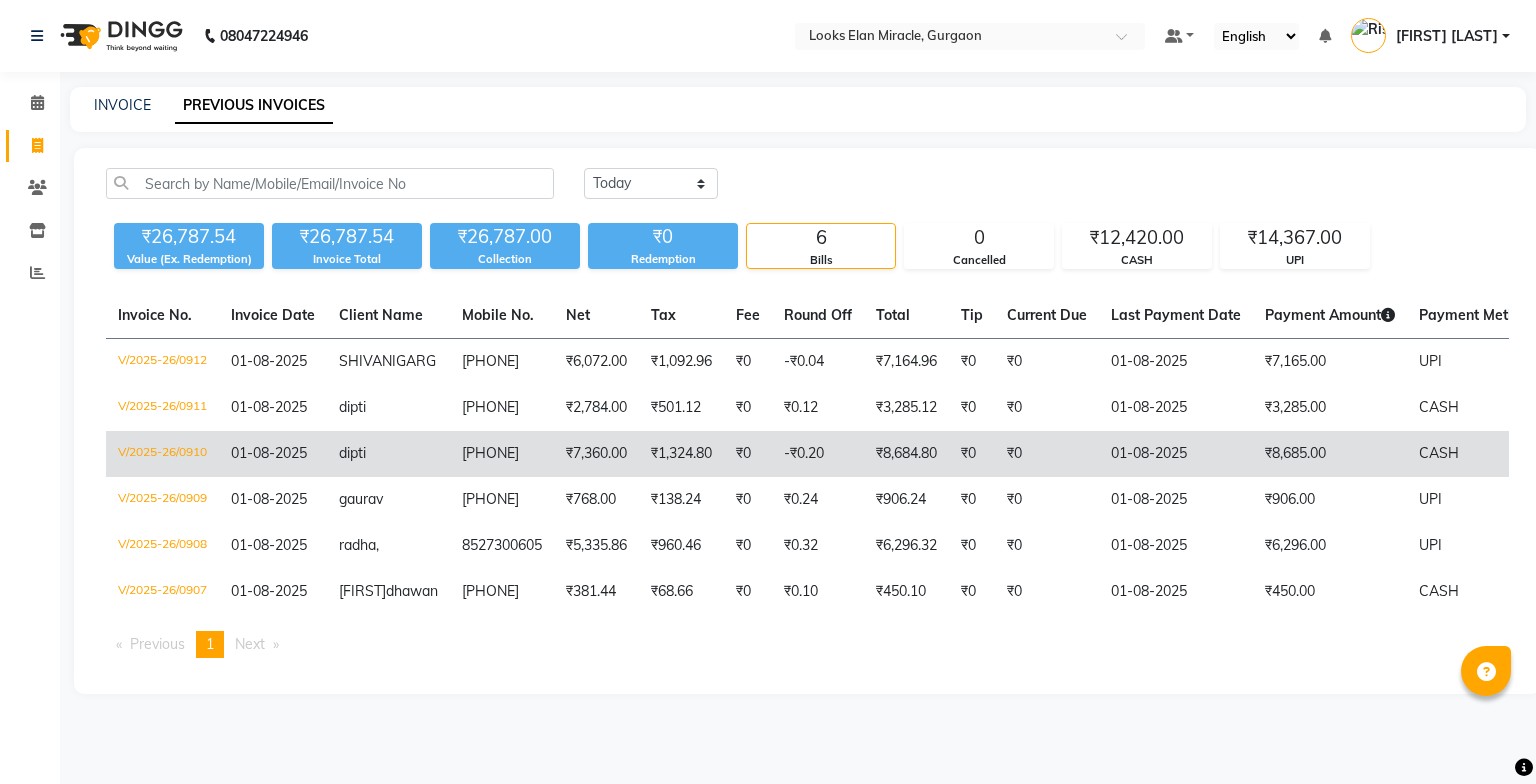 click on "V/2025-26/0910" 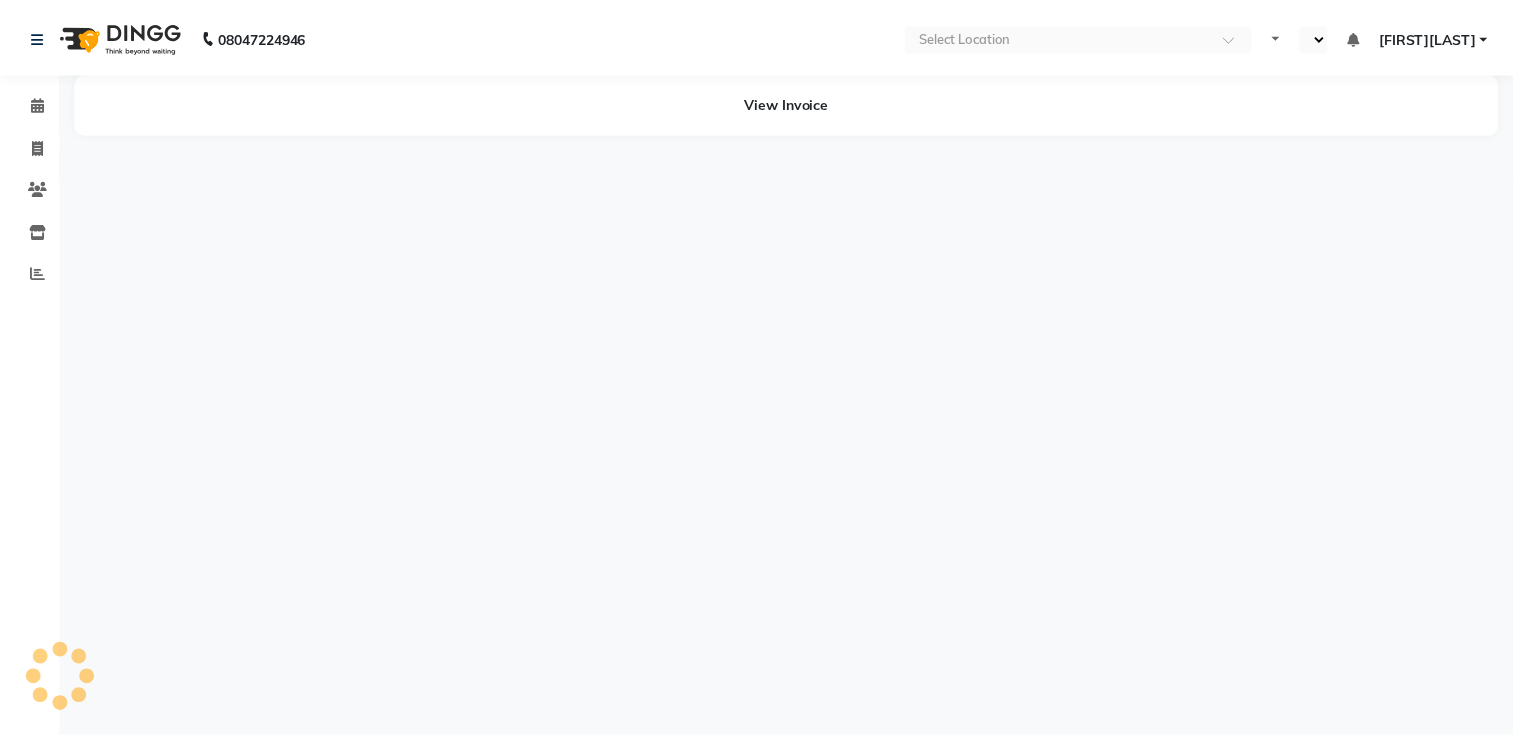scroll, scrollTop: 0, scrollLeft: 0, axis: both 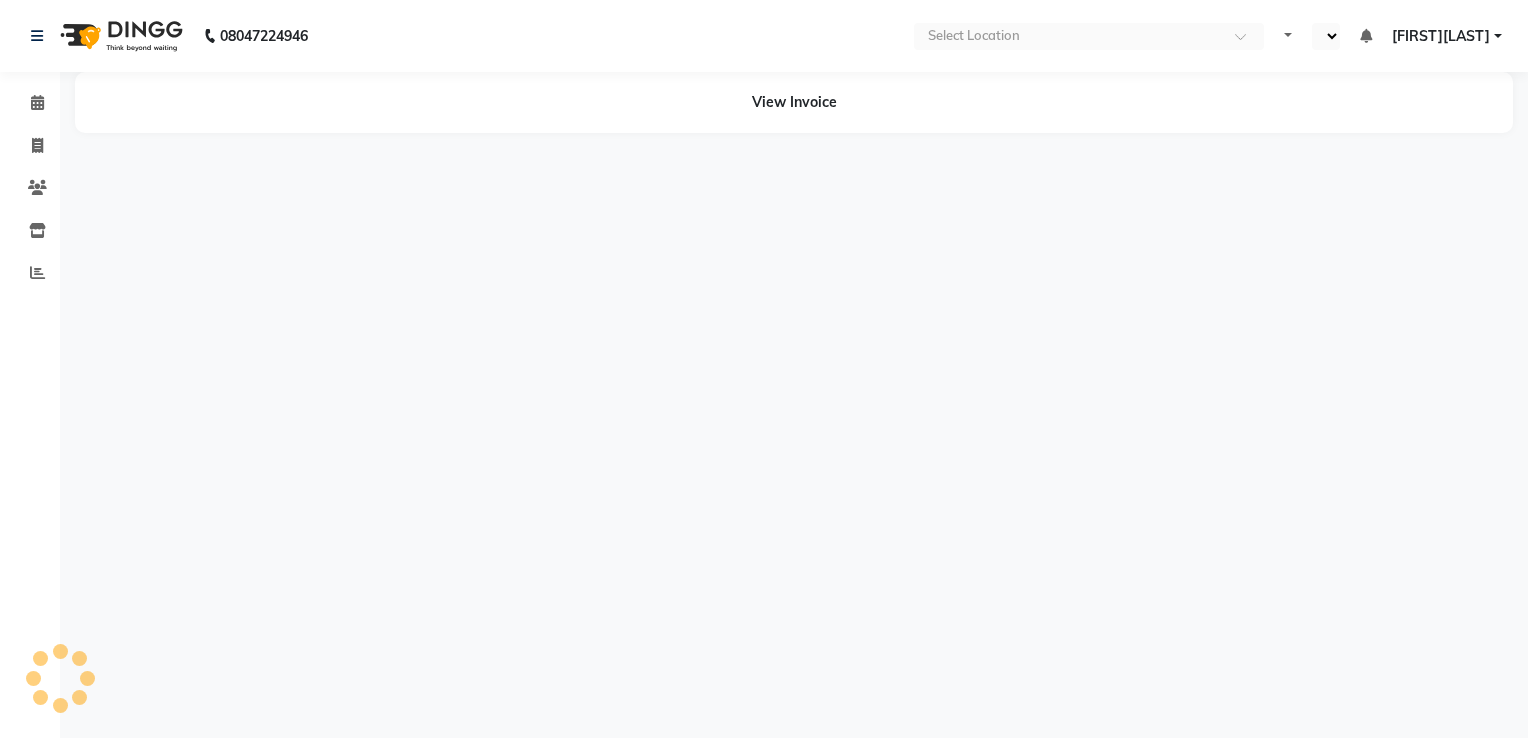 select on "en" 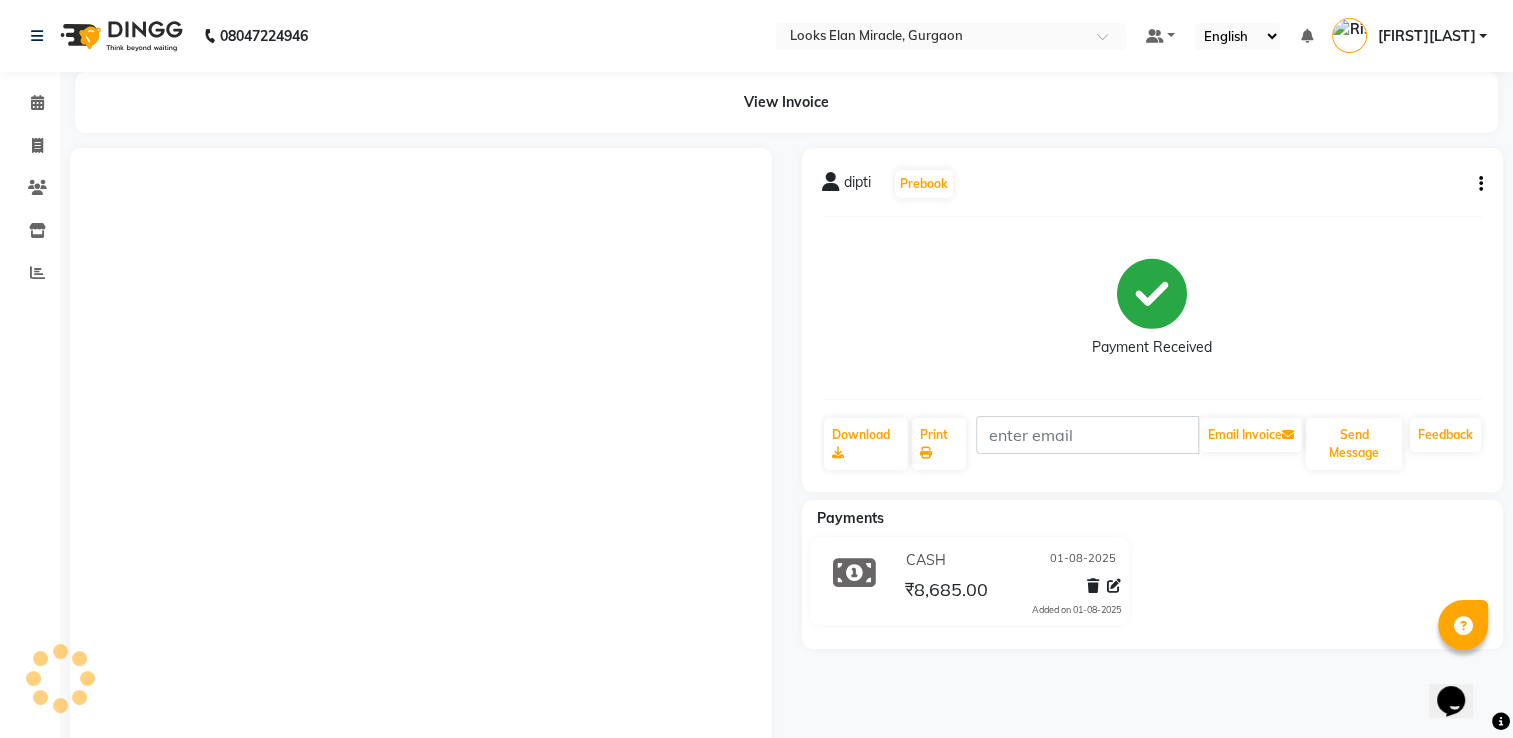 scroll, scrollTop: 0, scrollLeft: 0, axis: both 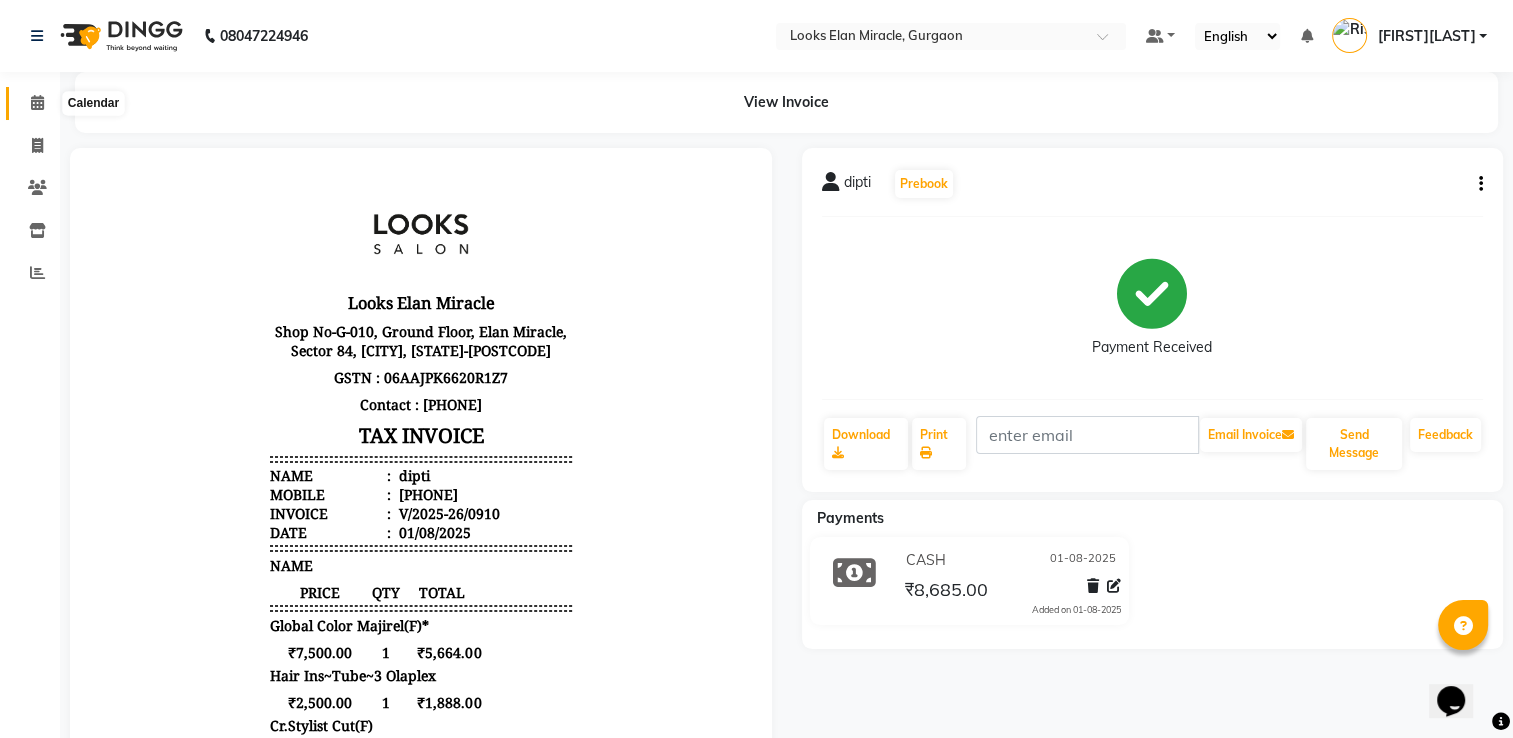 click 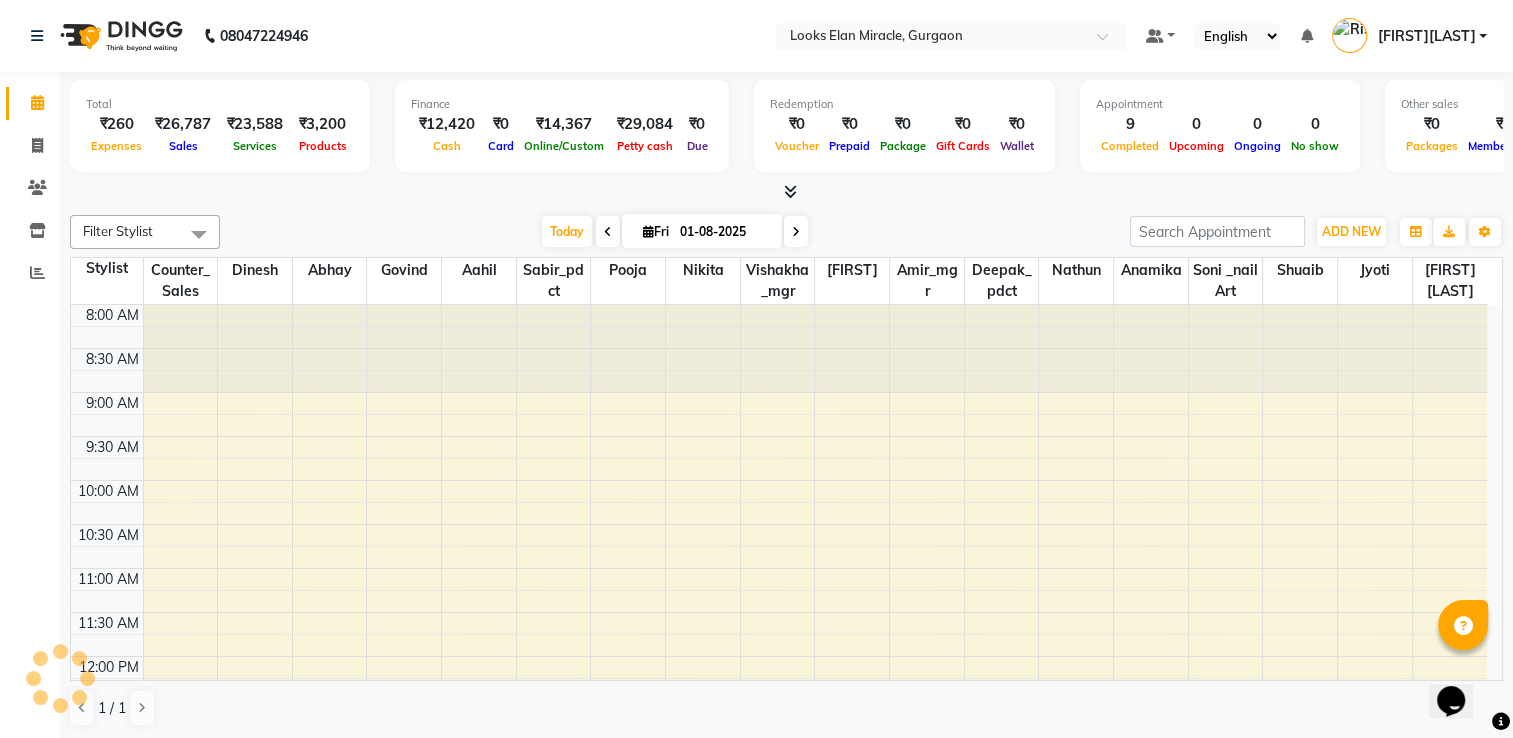 scroll, scrollTop: 0, scrollLeft: 0, axis: both 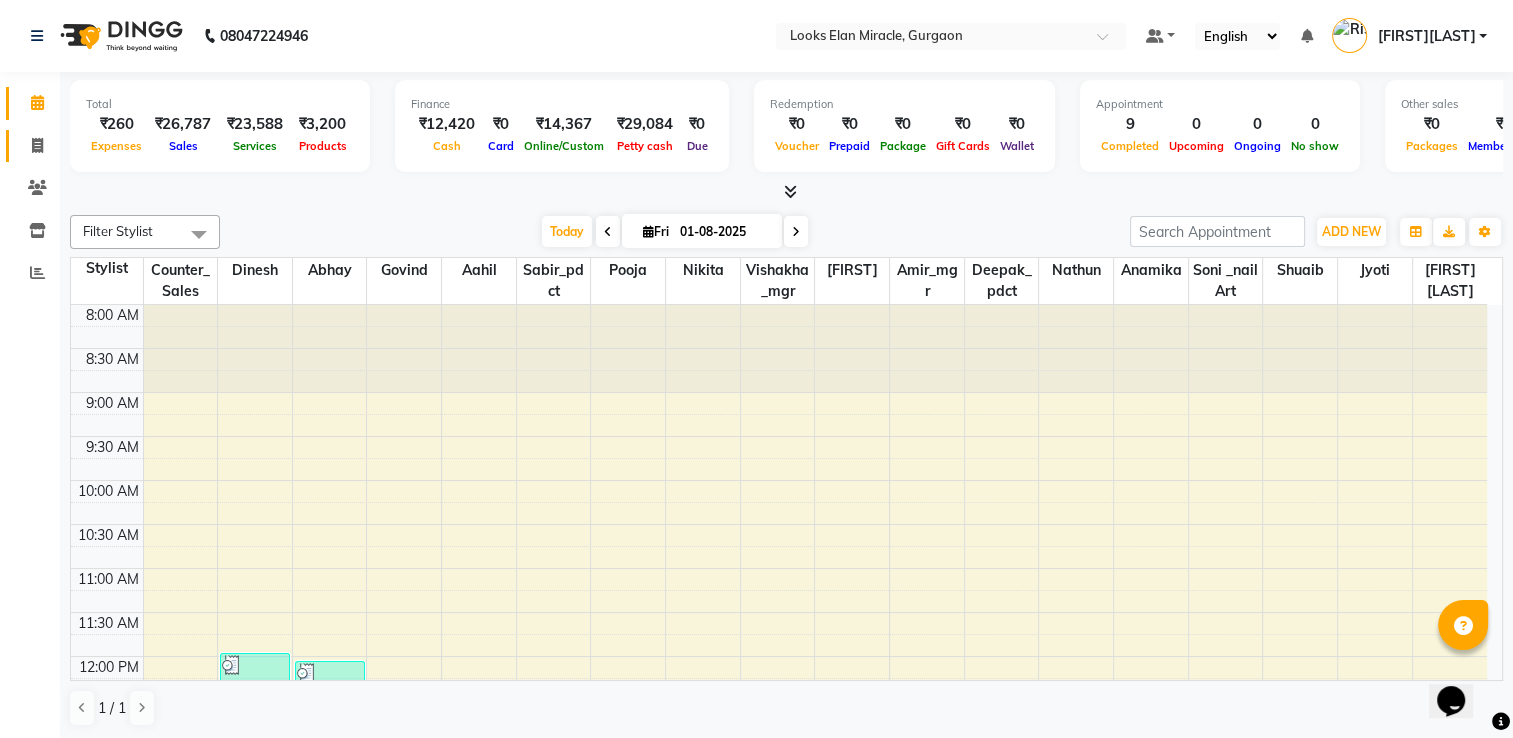 click on "Invoice" 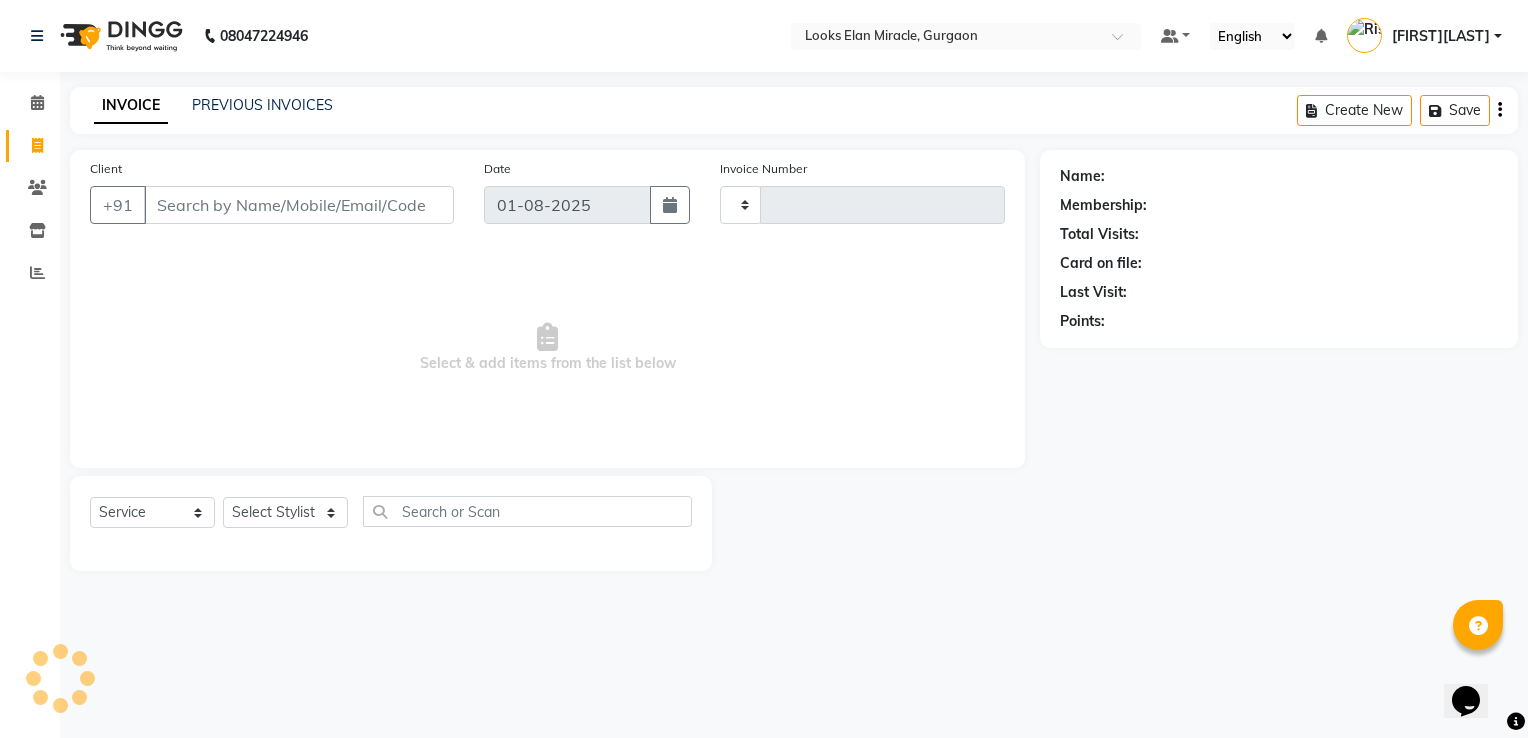 type on "0913" 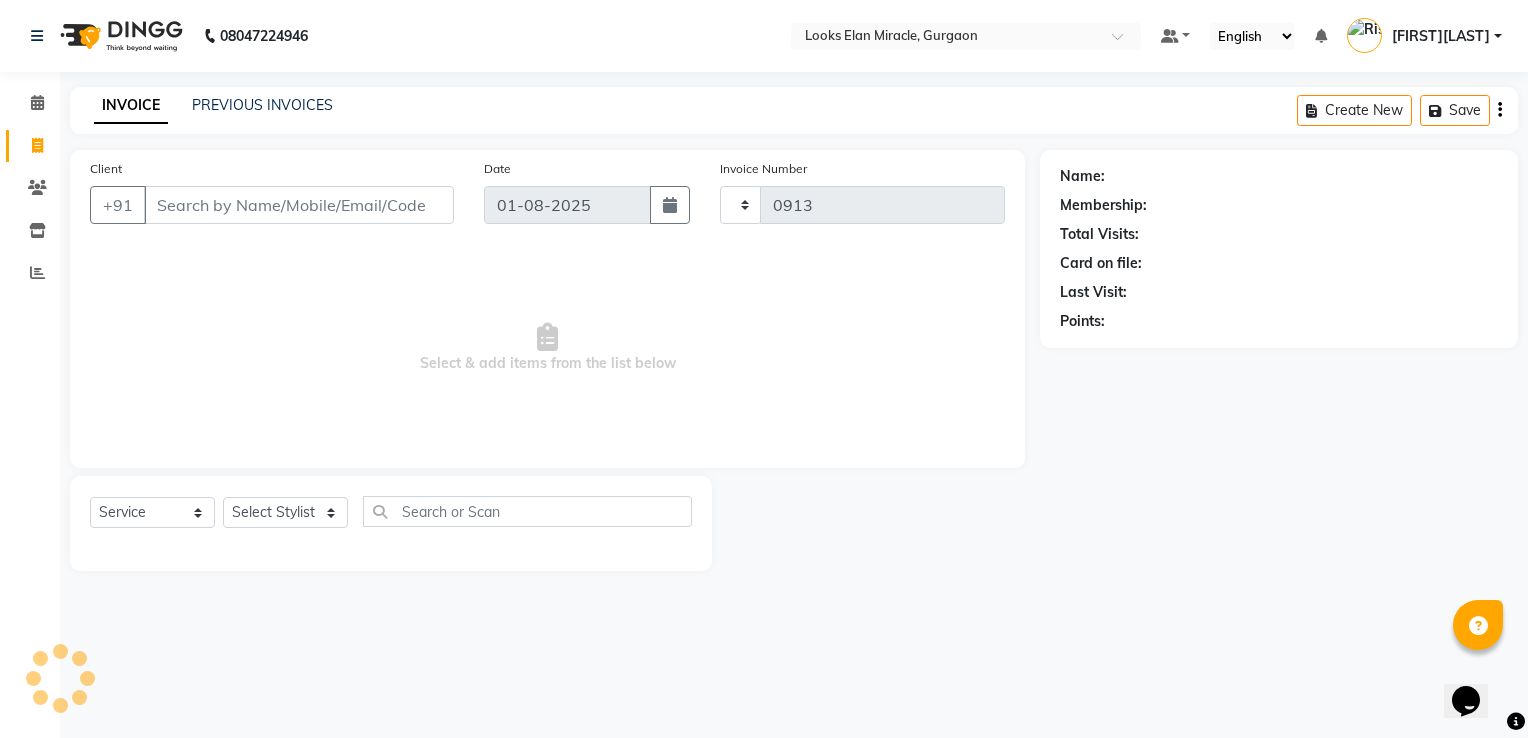 select on "8452" 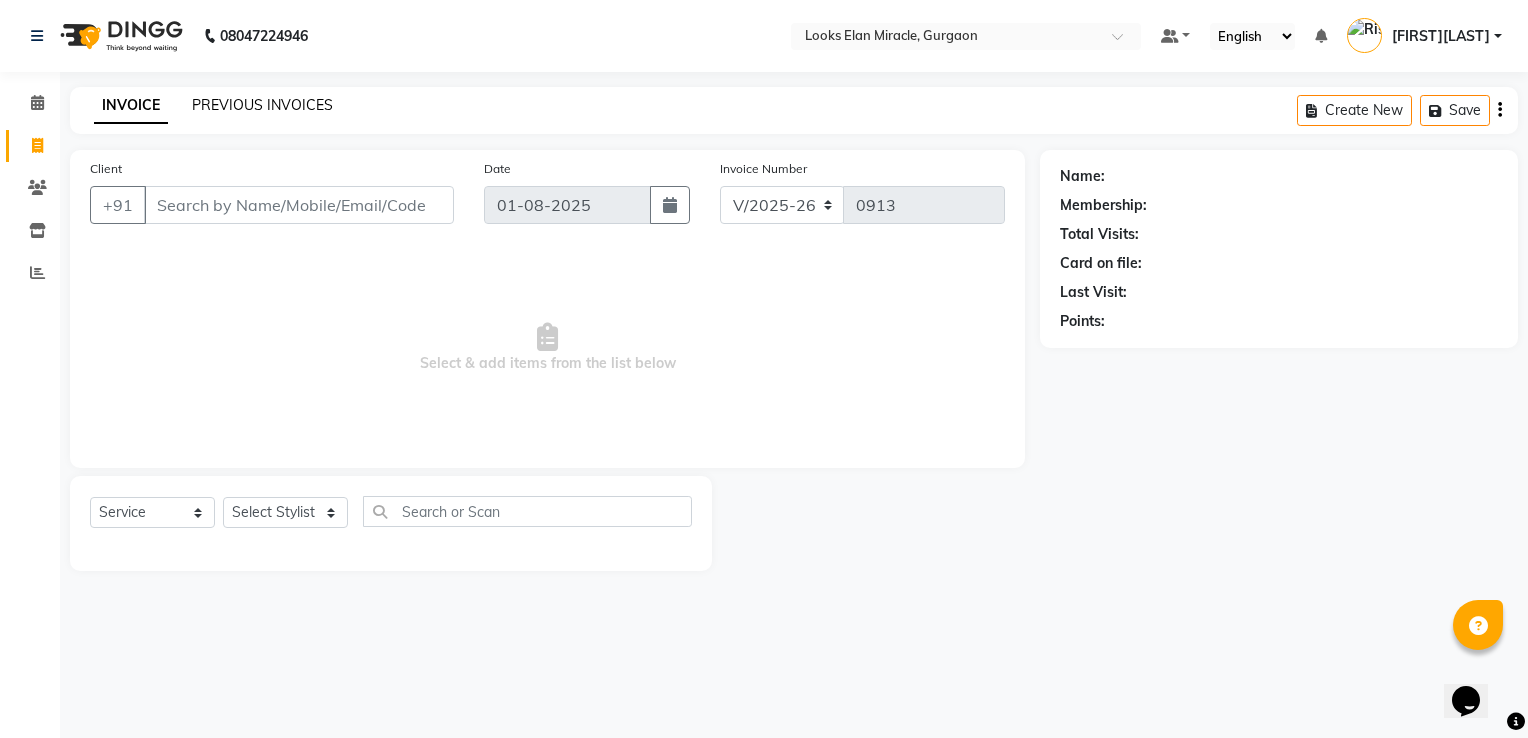 click on "PREVIOUS INVOICES" 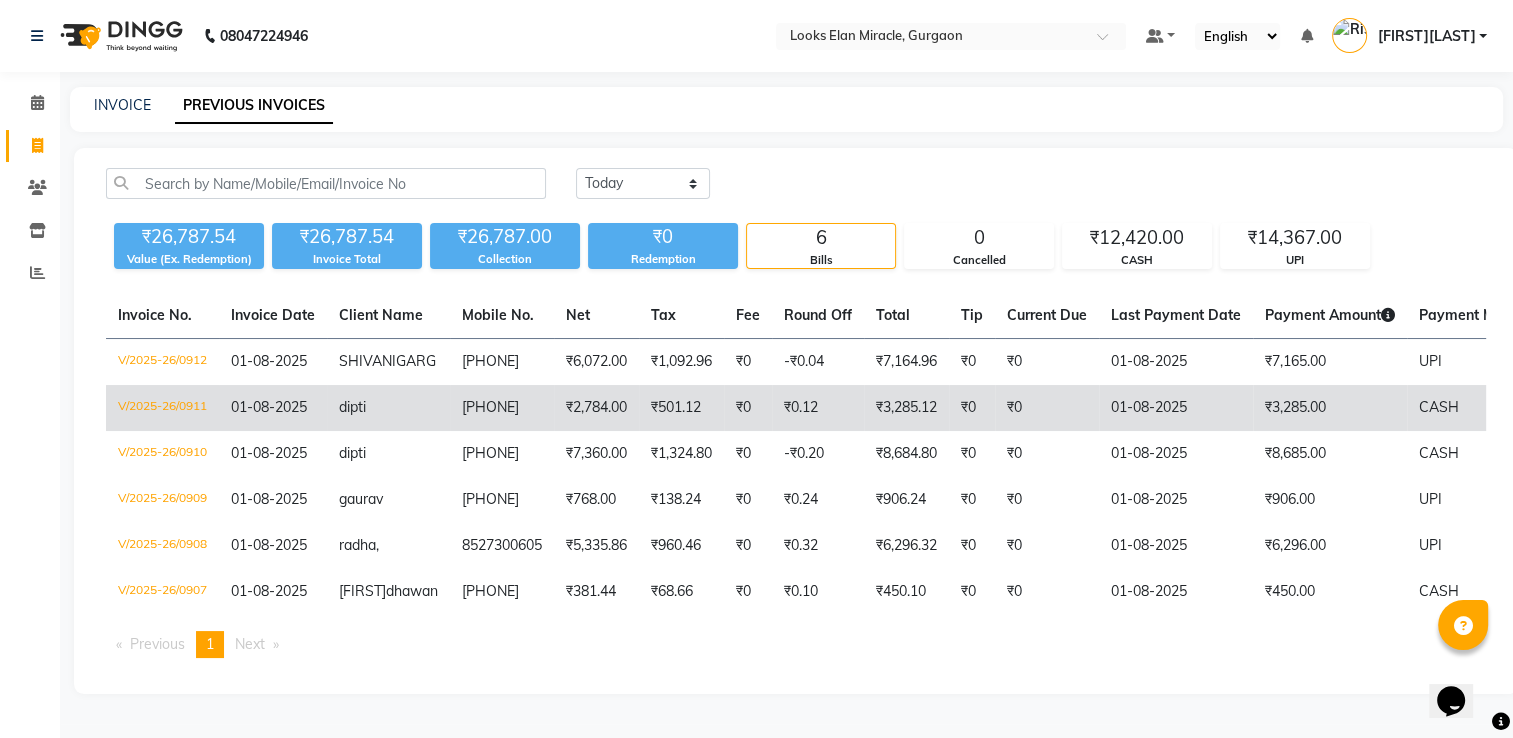 click on "V/2025-26/0911" 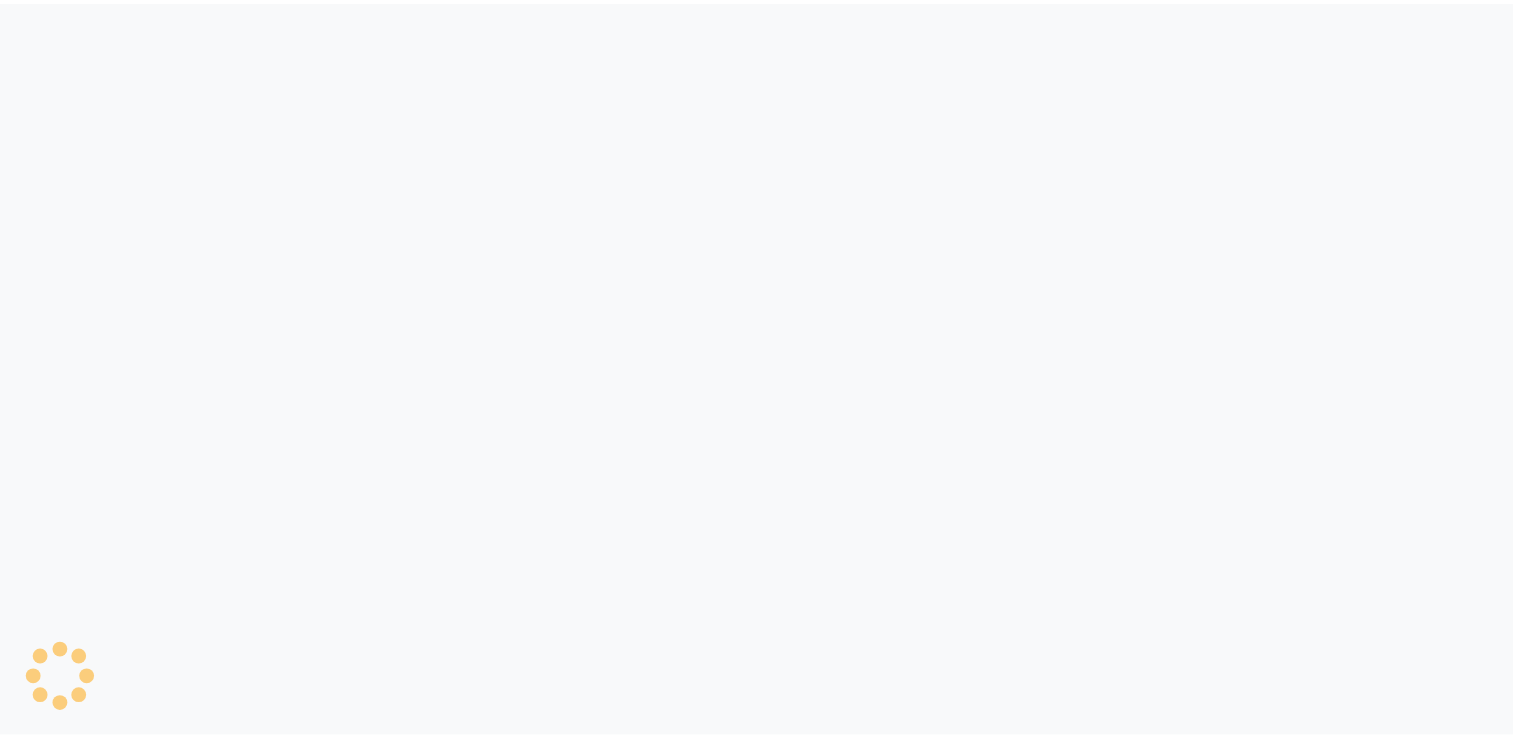 scroll, scrollTop: 0, scrollLeft: 0, axis: both 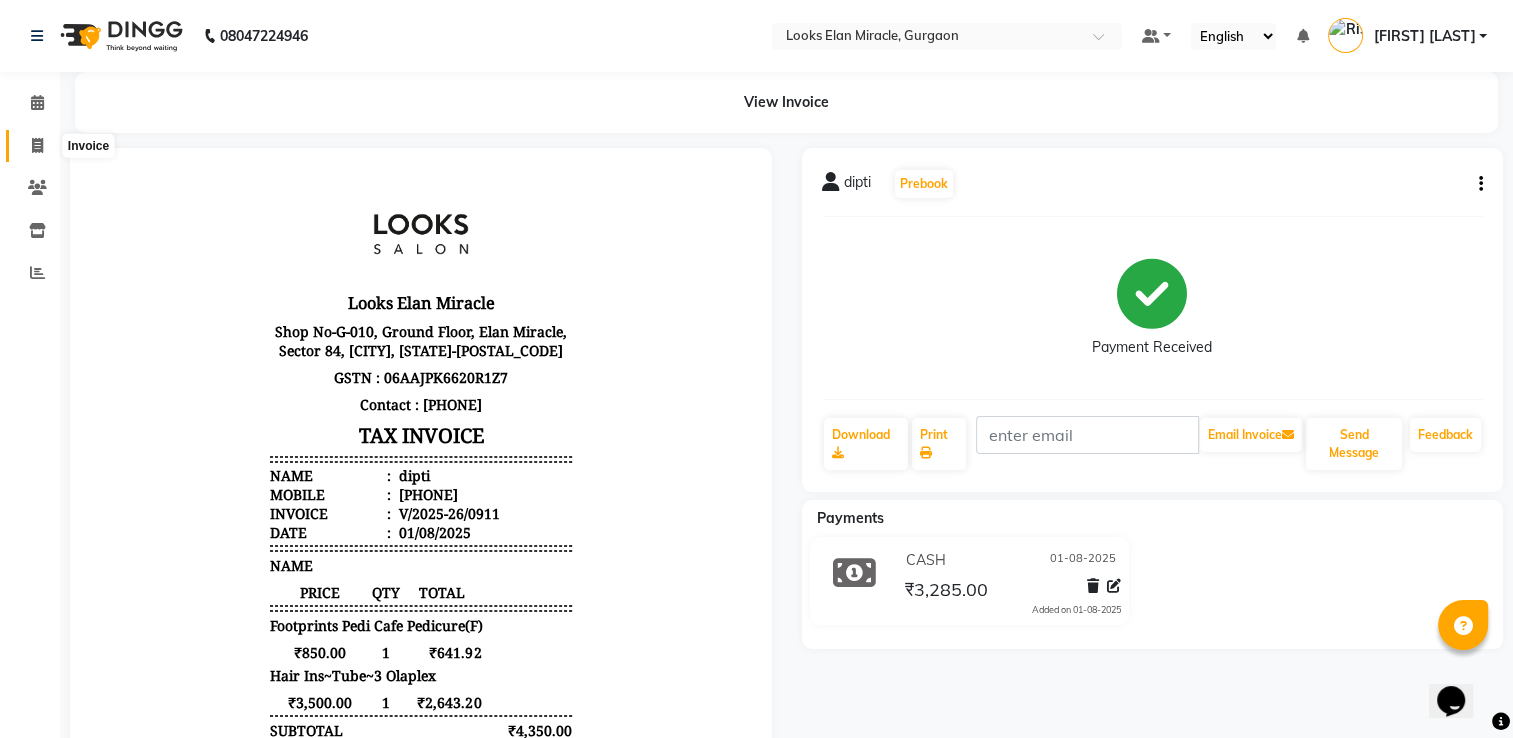click 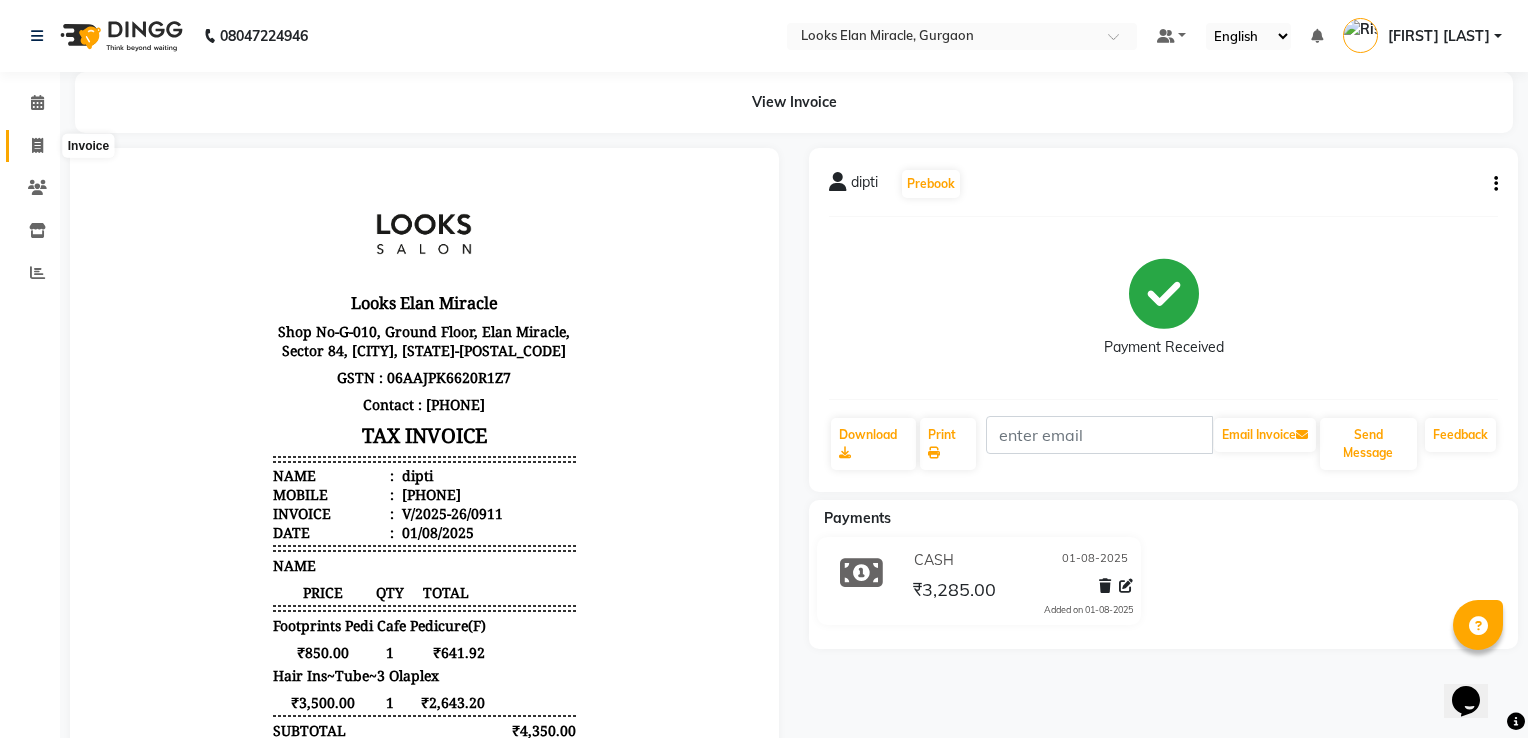 select on "8452" 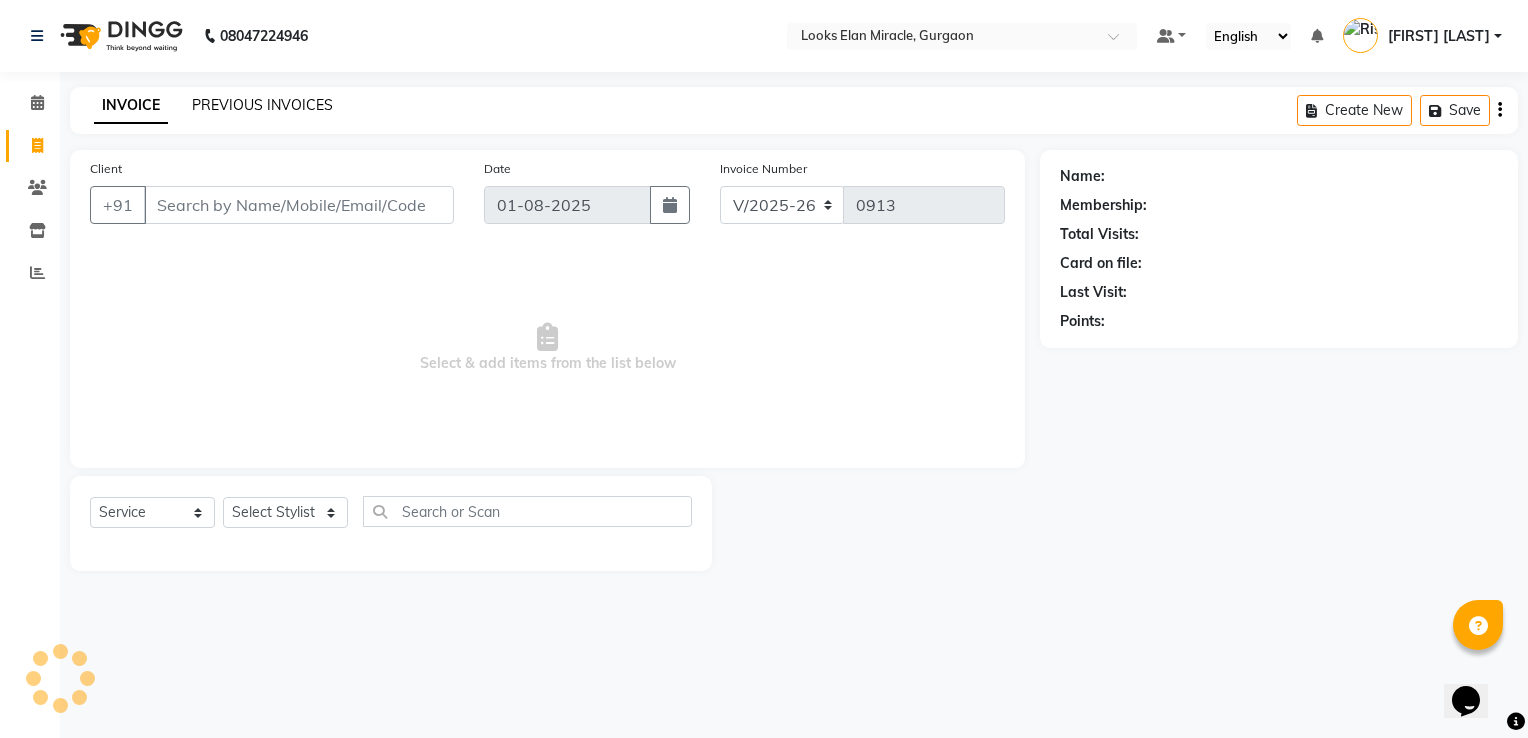 click on "PREVIOUS INVOICES" 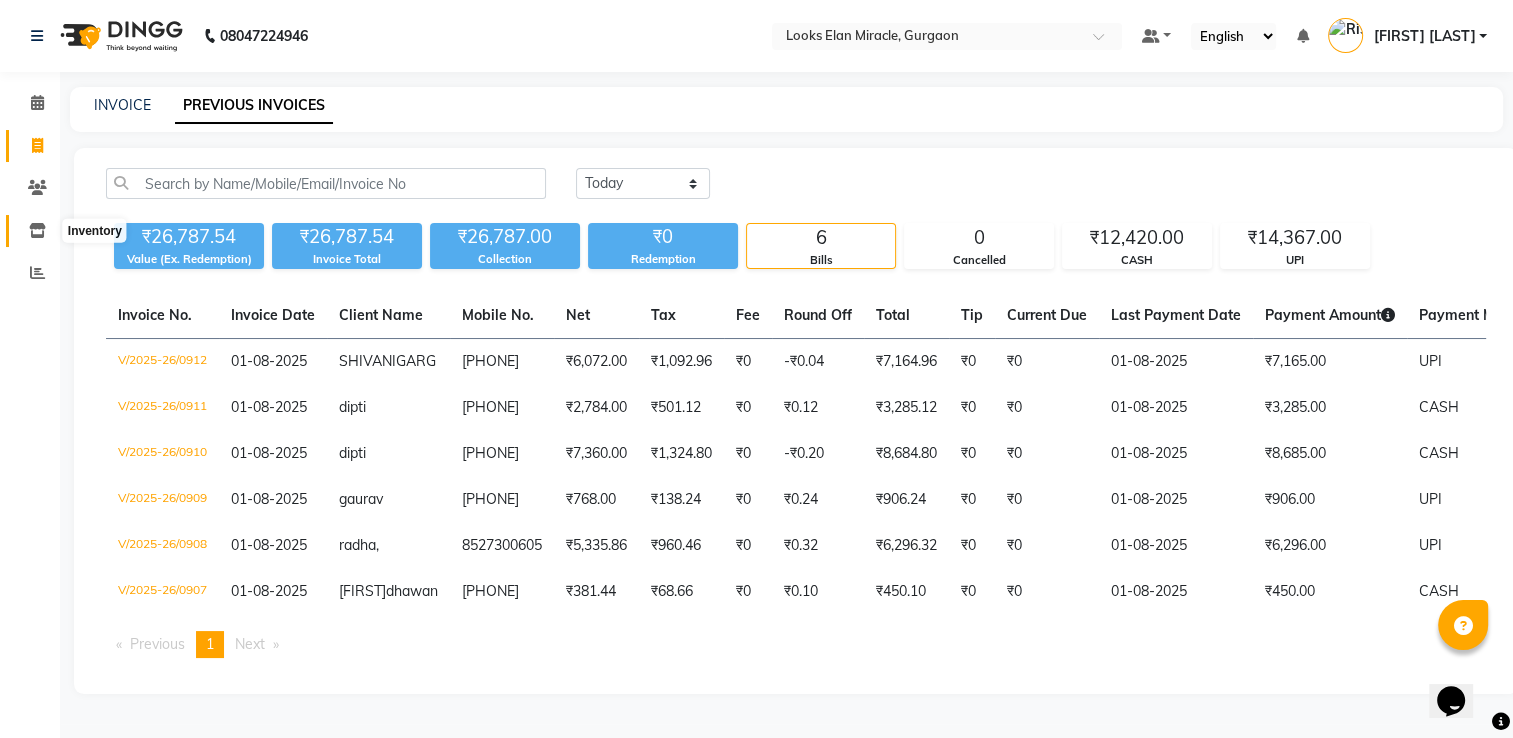 click 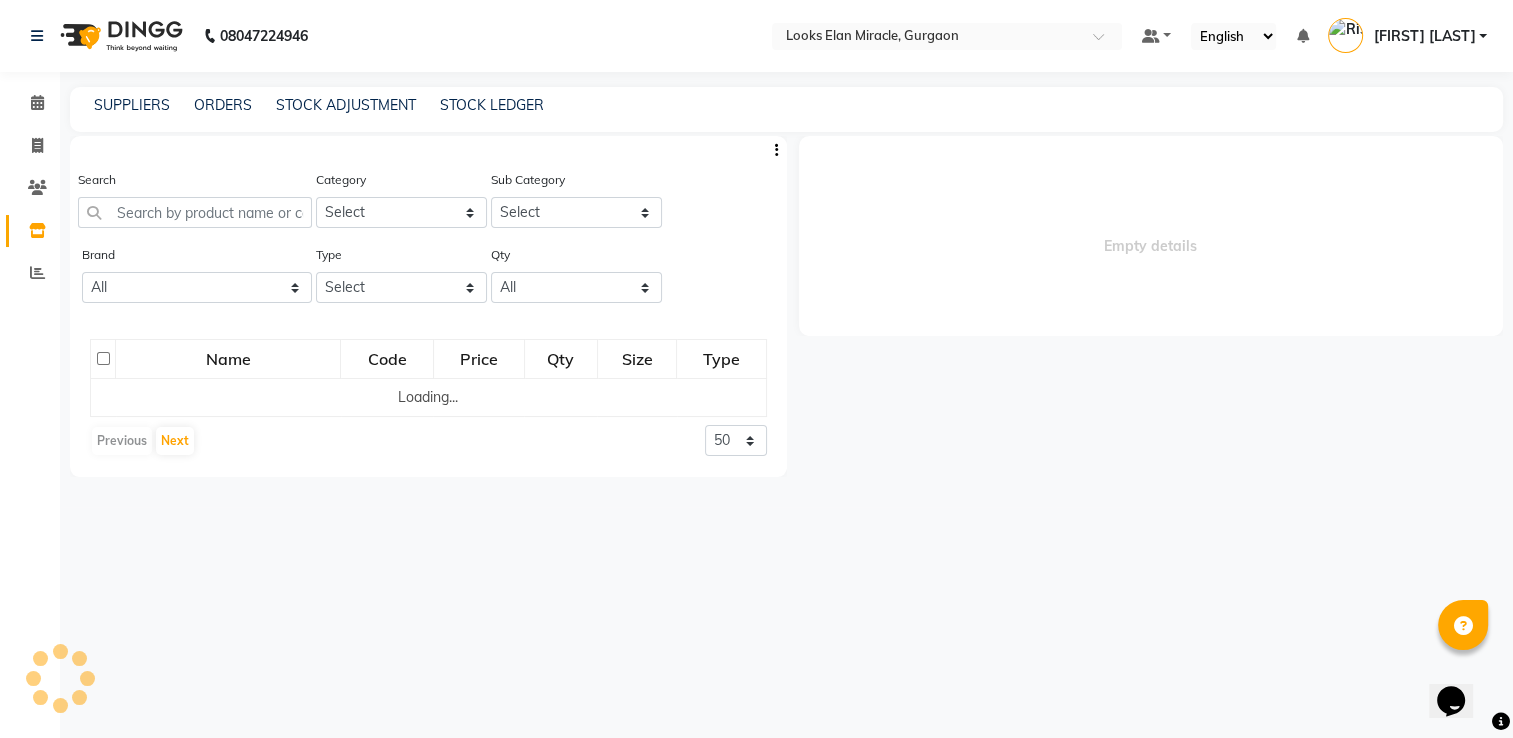 select 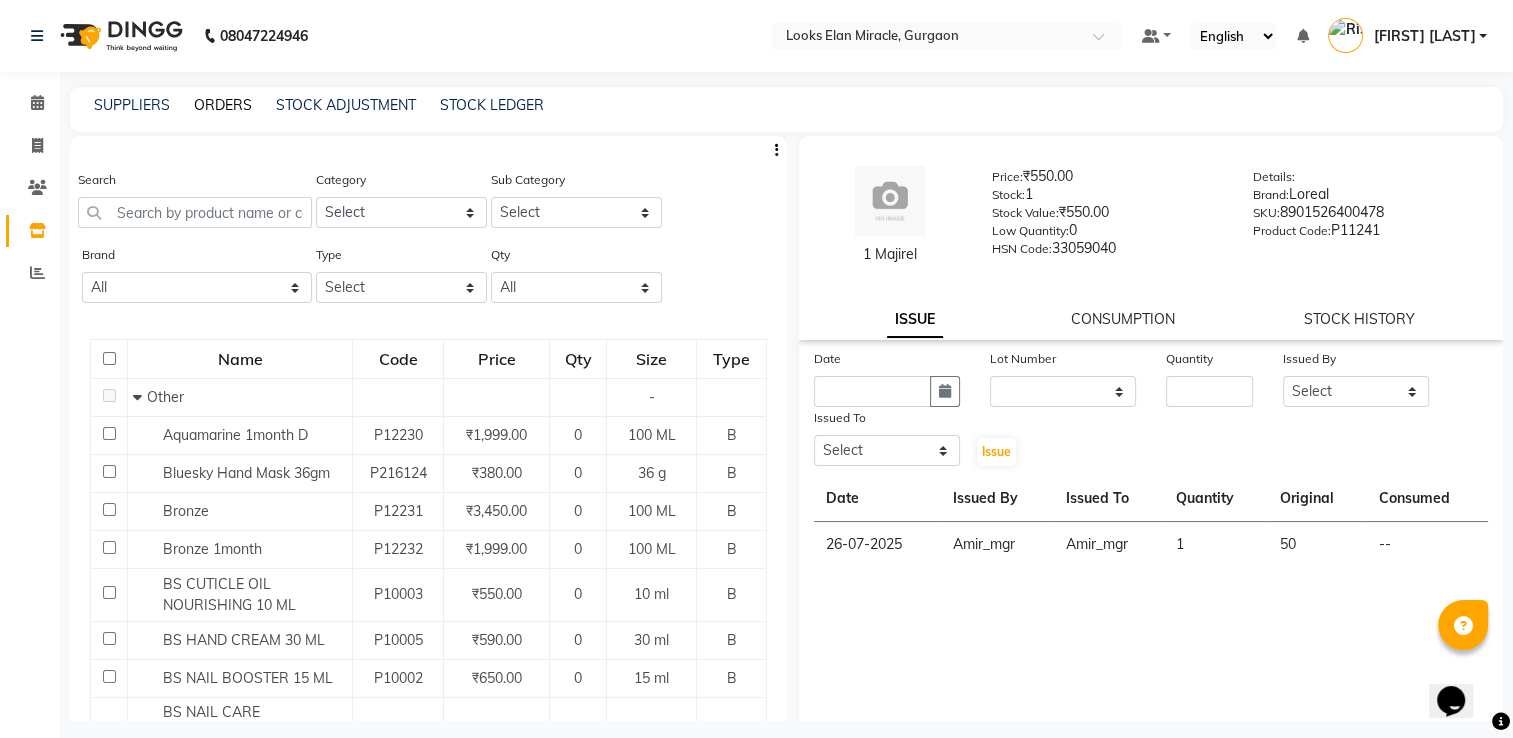 click on "ORDERS" 